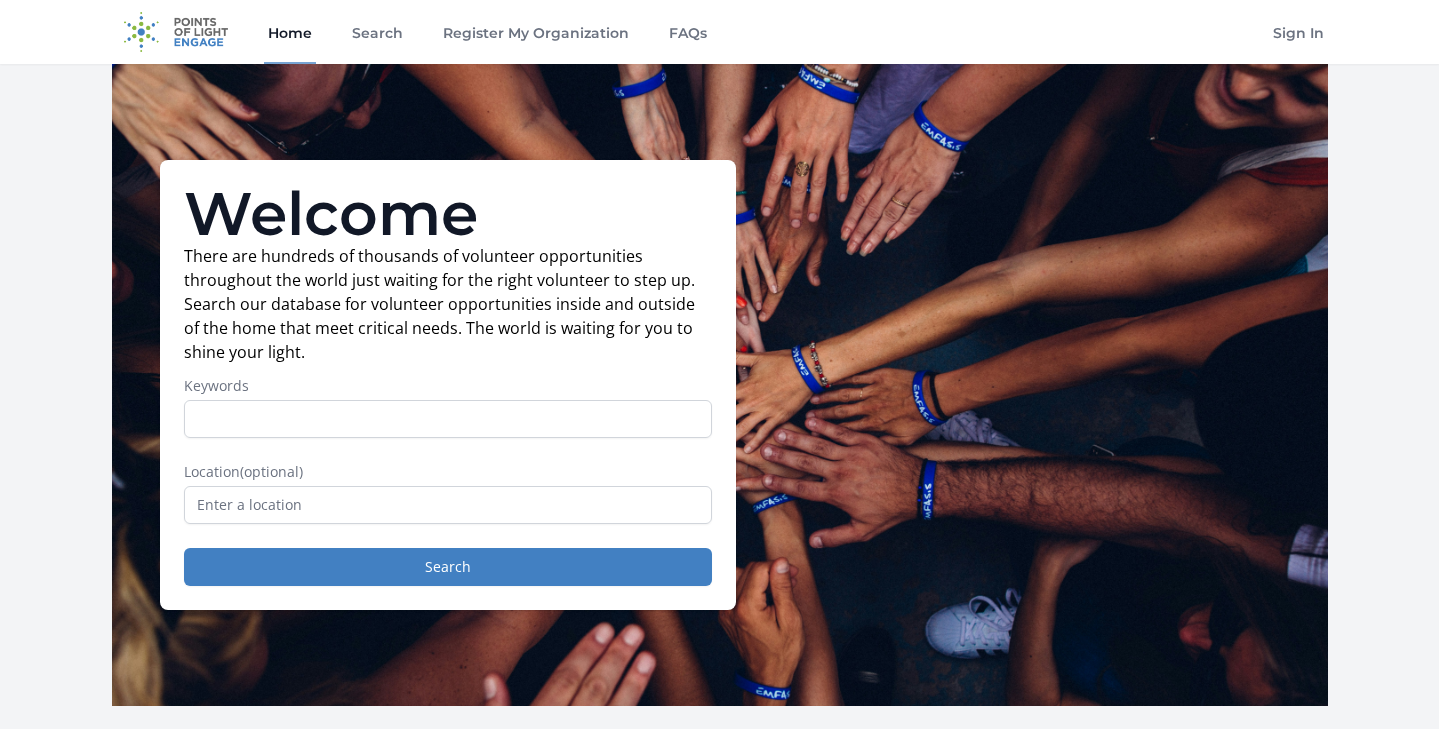 scroll, scrollTop: 0, scrollLeft: 0, axis: both 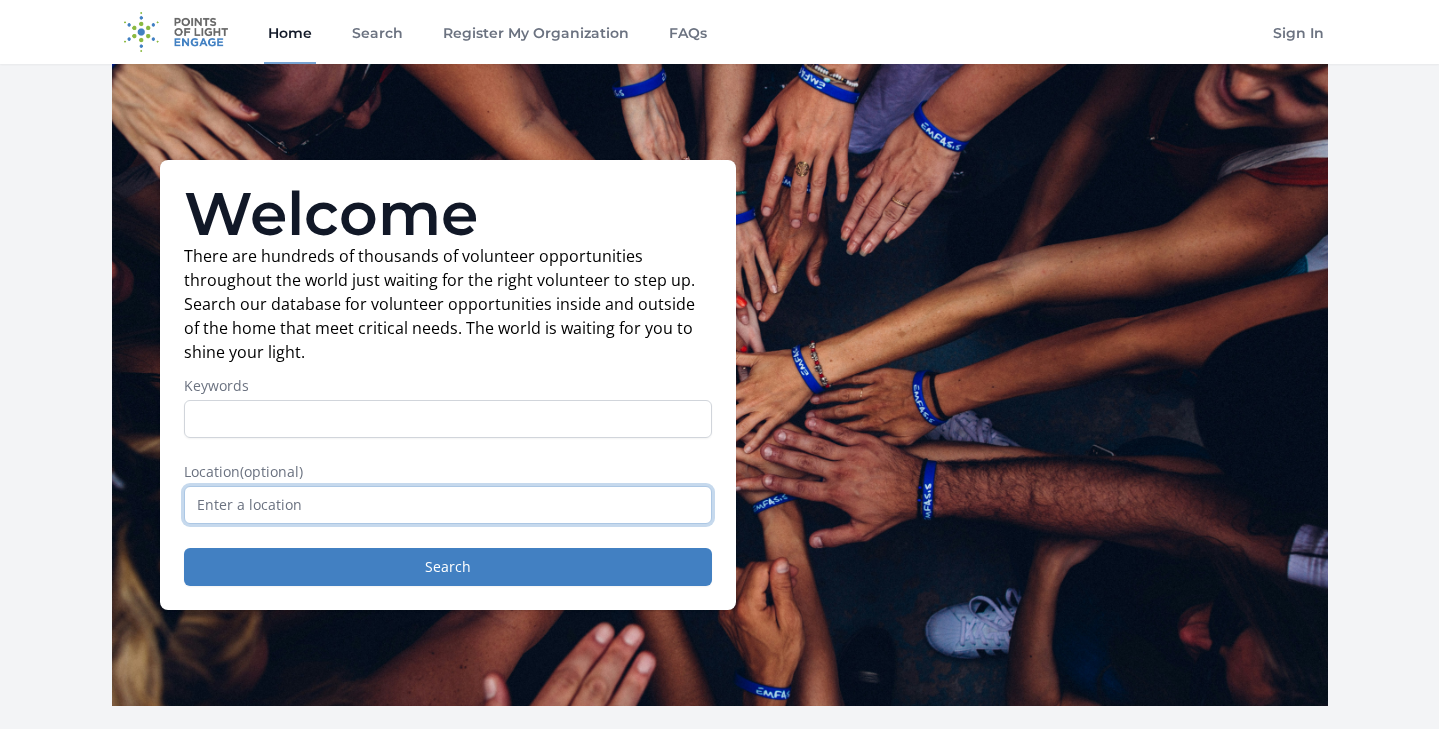 click at bounding box center [448, 505] 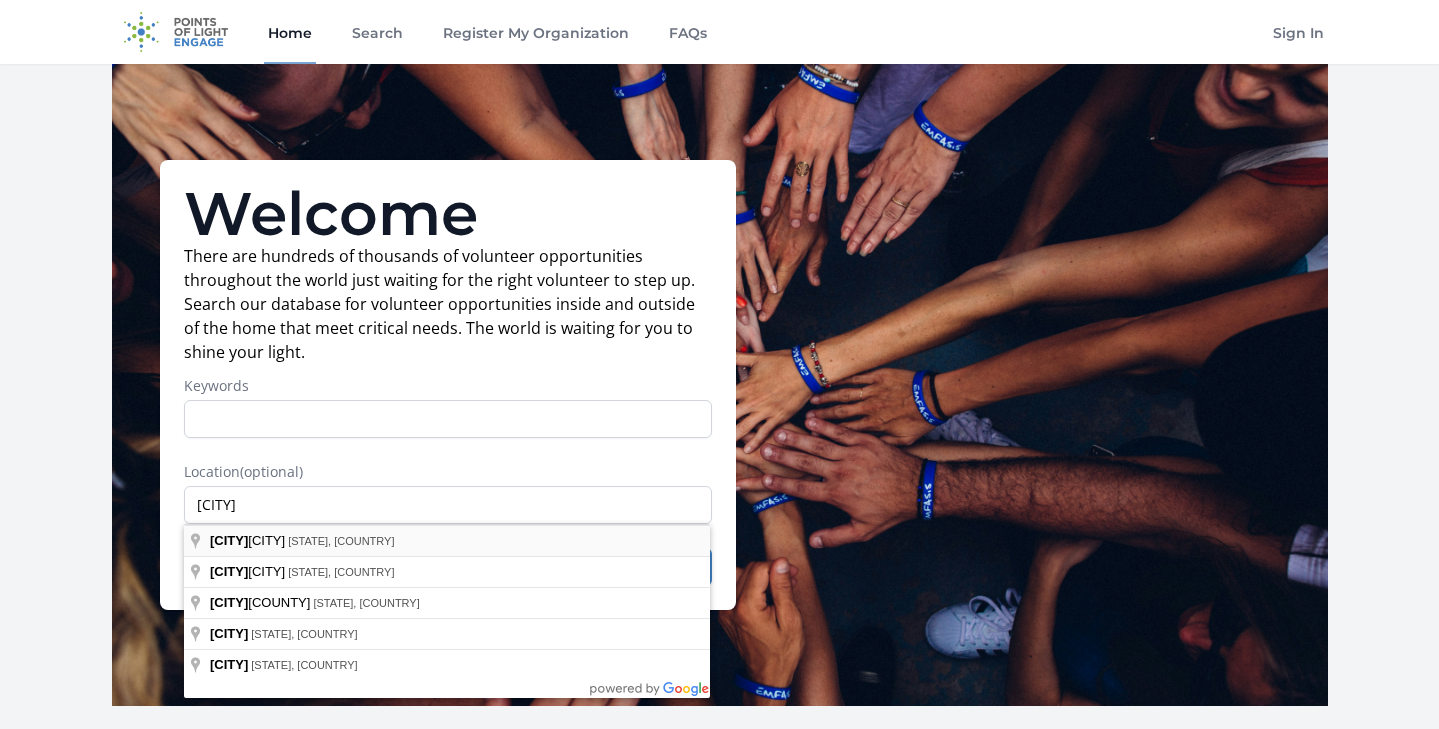 type on "[CITY], [STATE], USA" 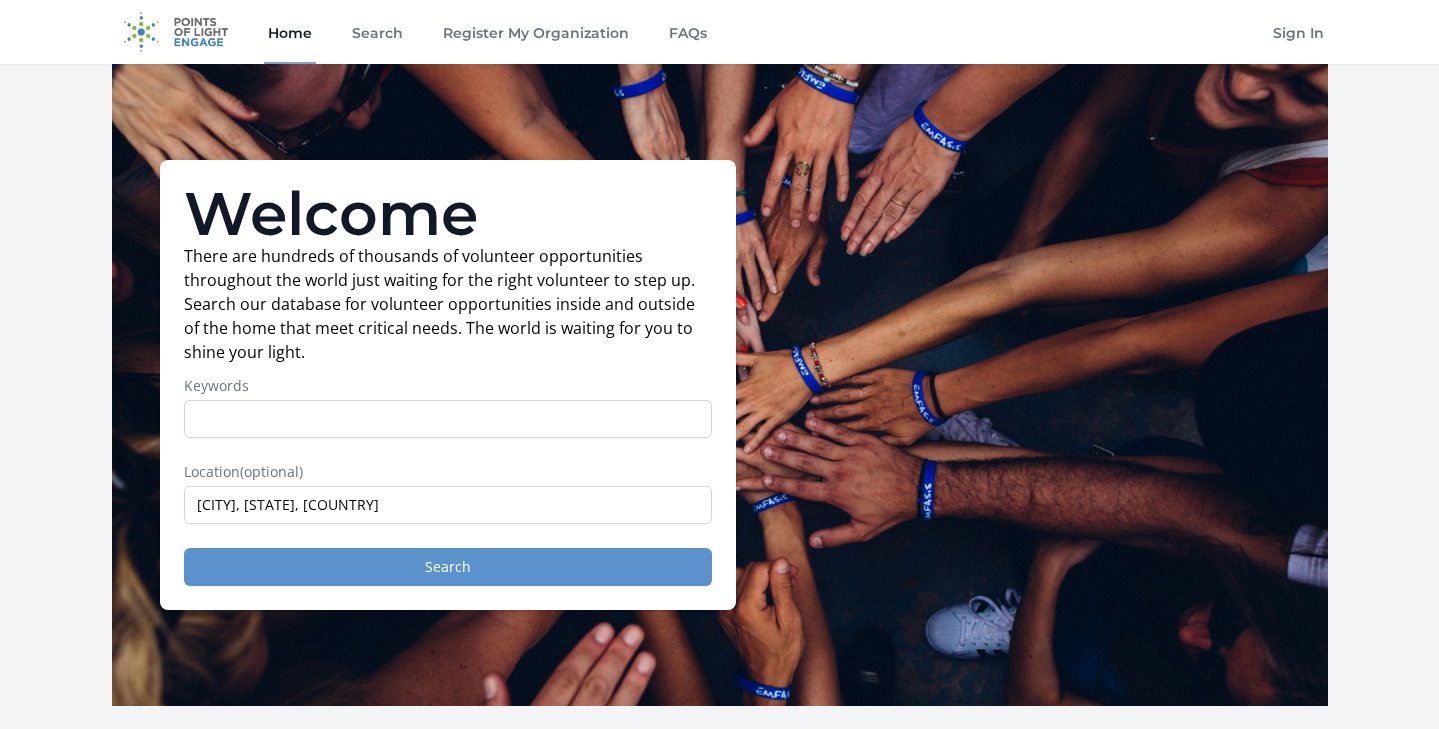 click on "Search" at bounding box center [448, 567] 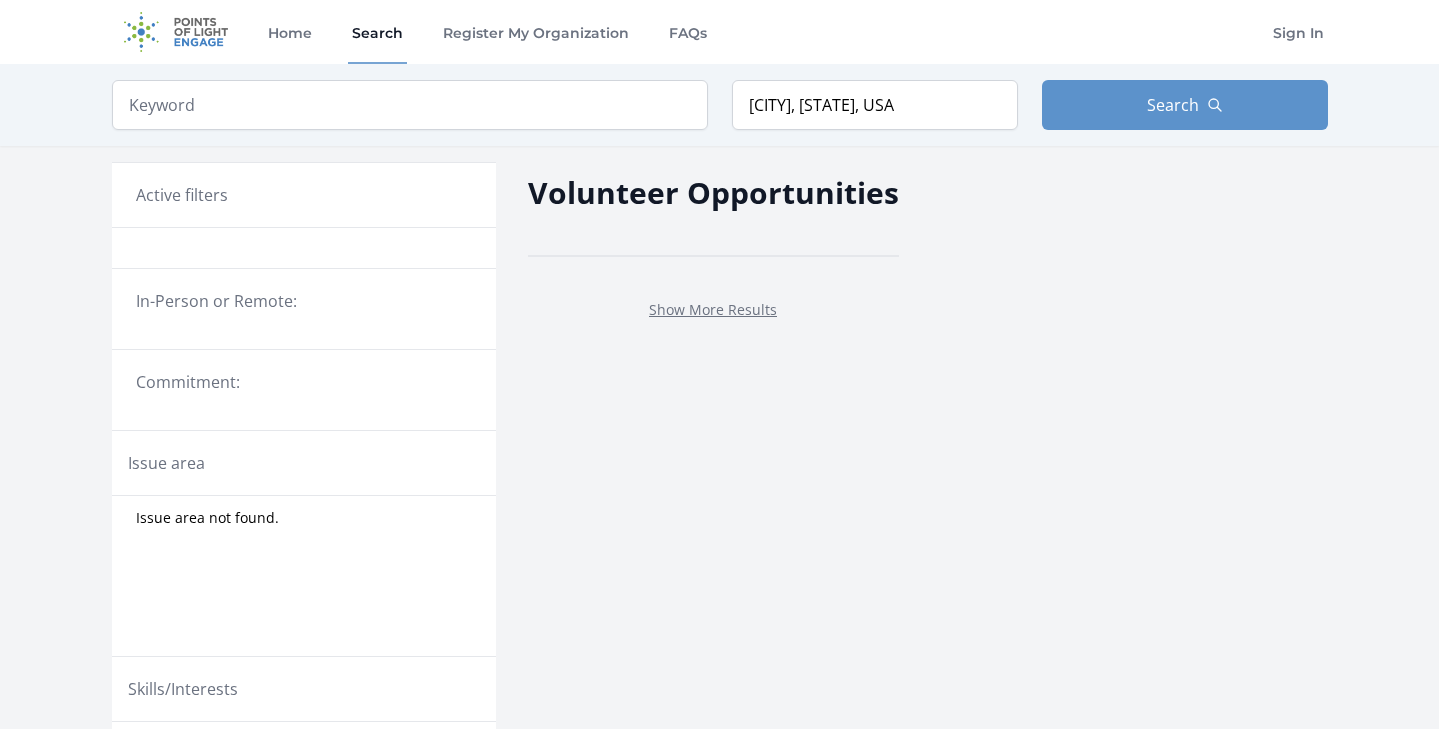 scroll, scrollTop: 0, scrollLeft: 0, axis: both 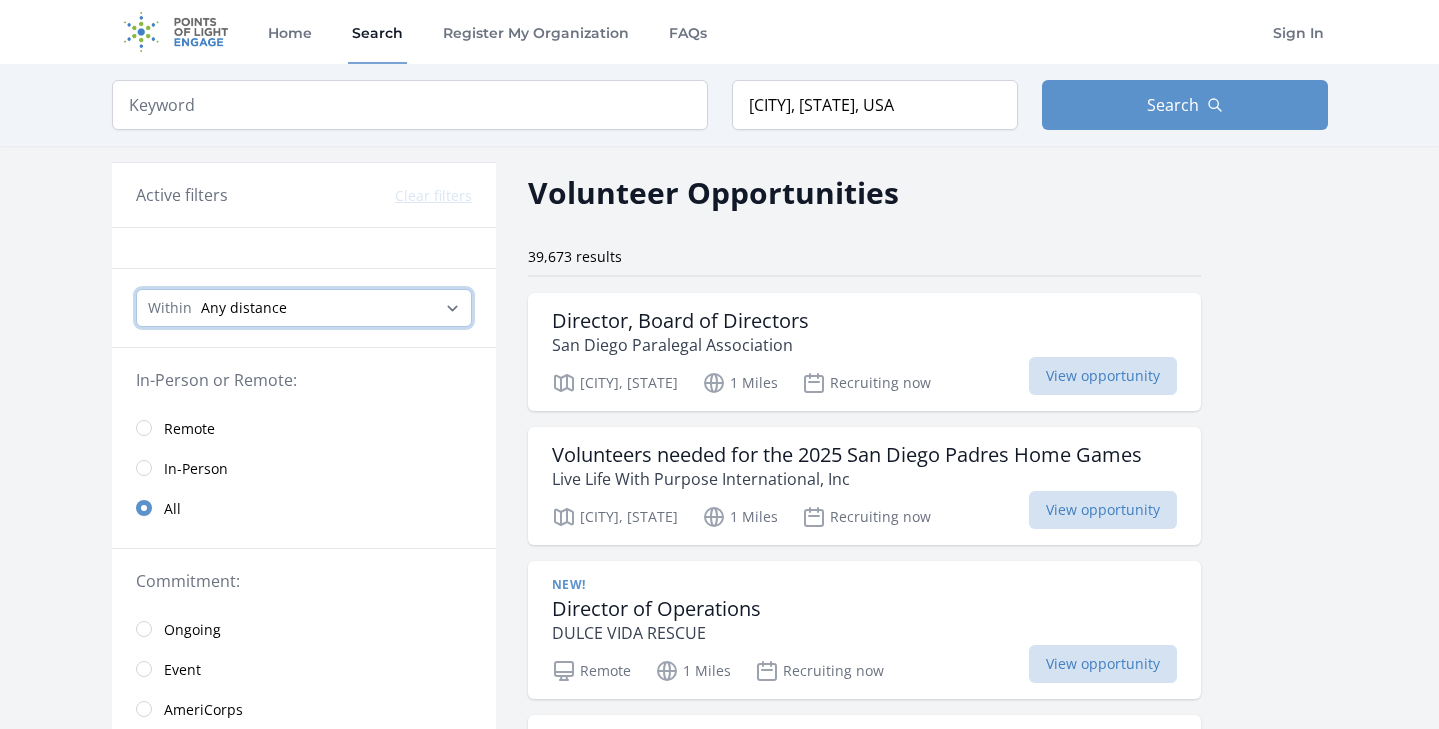 select on "32186" 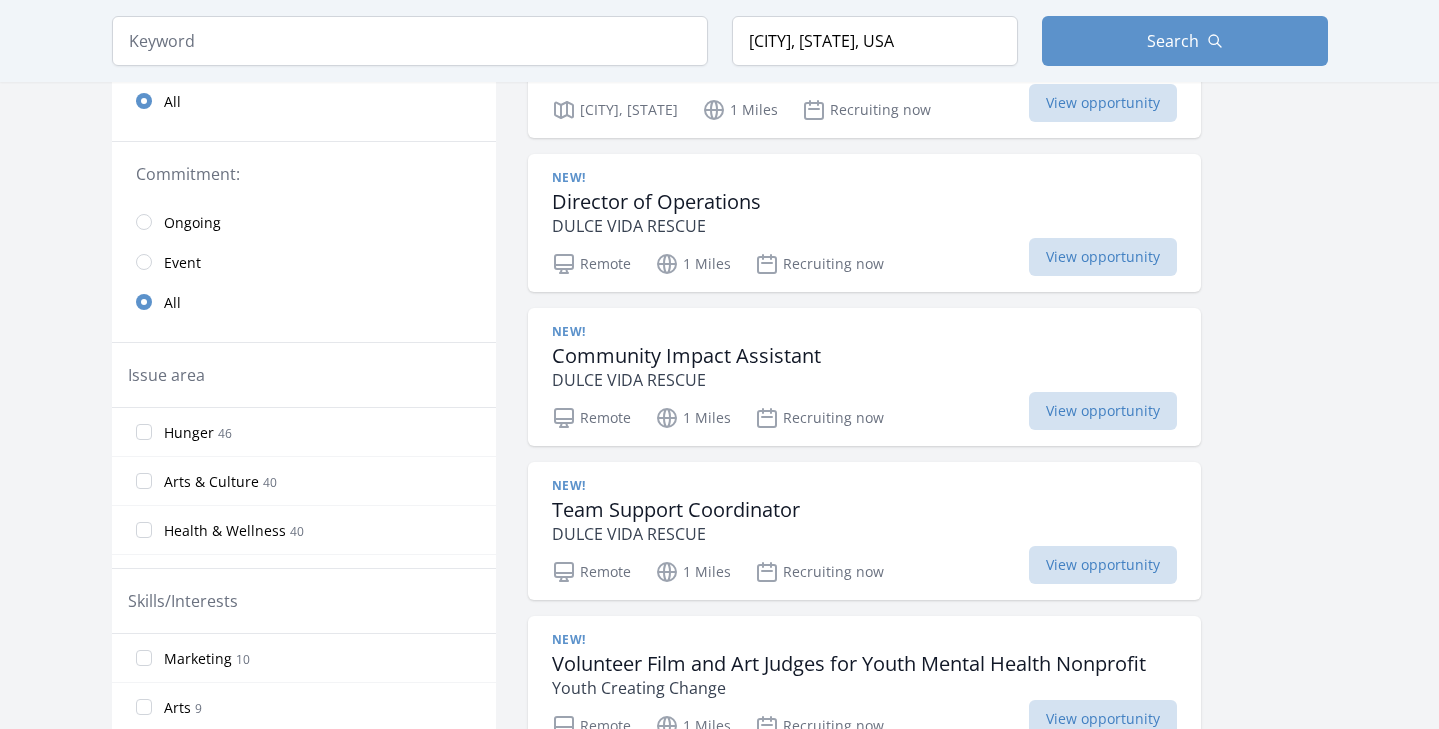 scroll, scrollTop: 406, scrollLeft: 0, axis: vertical 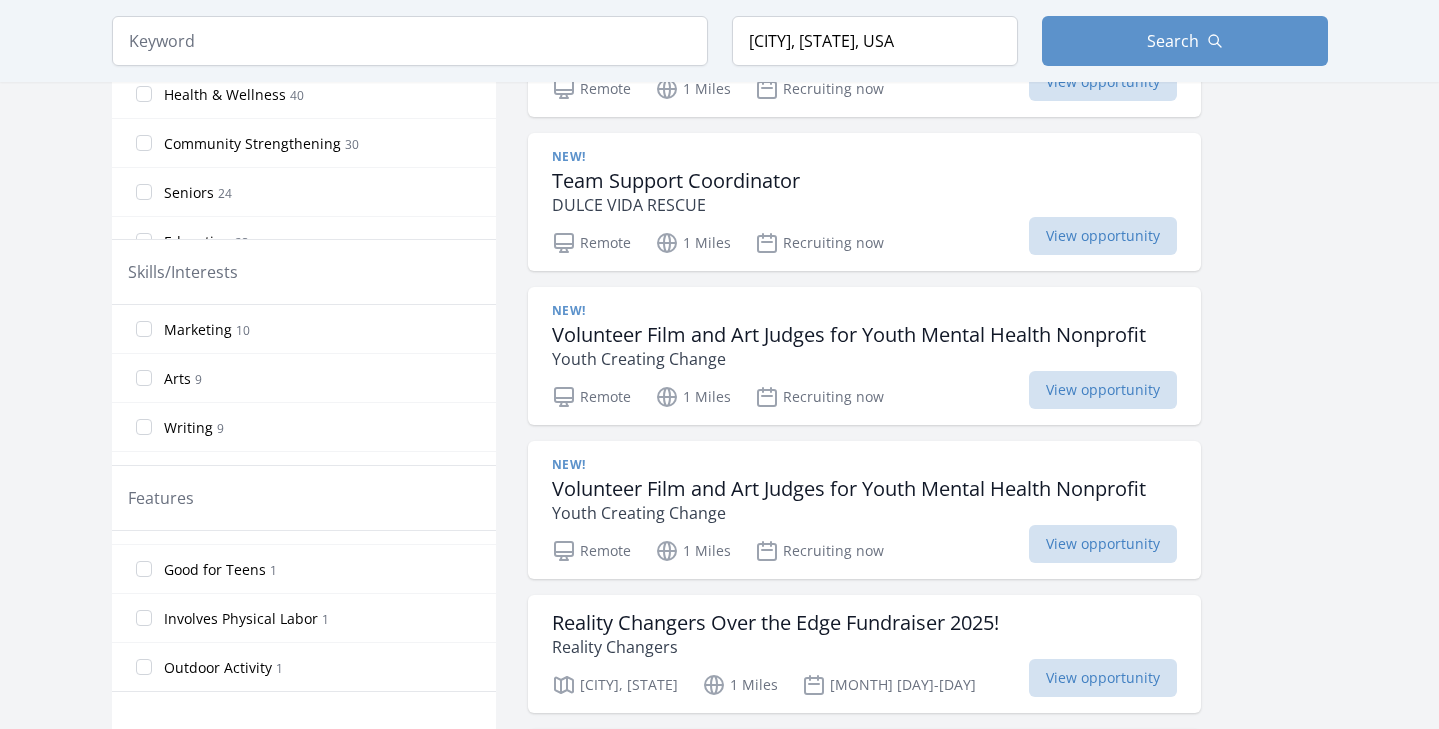 click on "Active filters
Clear filters
Within Any distance , 5 Miles , 20 Miles , 50 Miles , 100 Miles
In-Person or Remote:   Remote   In-Person   All
Commitment:   Ongoing   Event   All
Issue area   Hunger   46   Arts & Culture   40   Health & Wellness   40   Community Strengthening   30   Seniors   24   Education   23   Animals   18   Children & Youth   12   Veterans & Military Families   11   Environment   9   Adult Education   8   Family Services   7   Disabilities   4   Disaster Response & Recovery   4   Literacy   4   STEM   4" at bounding box center (720, 921) 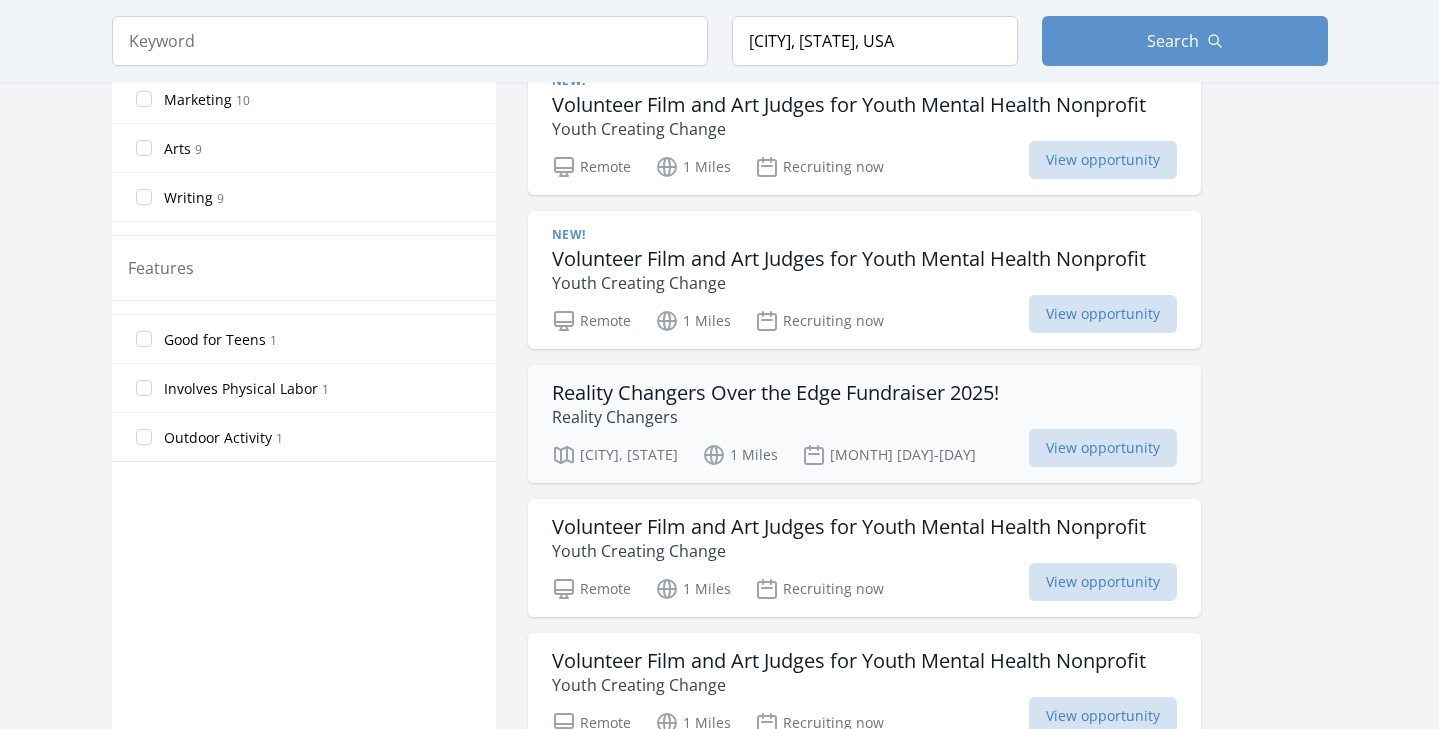 scroll, scrollTop: 966, scrollLeft: 0, axis: vertical 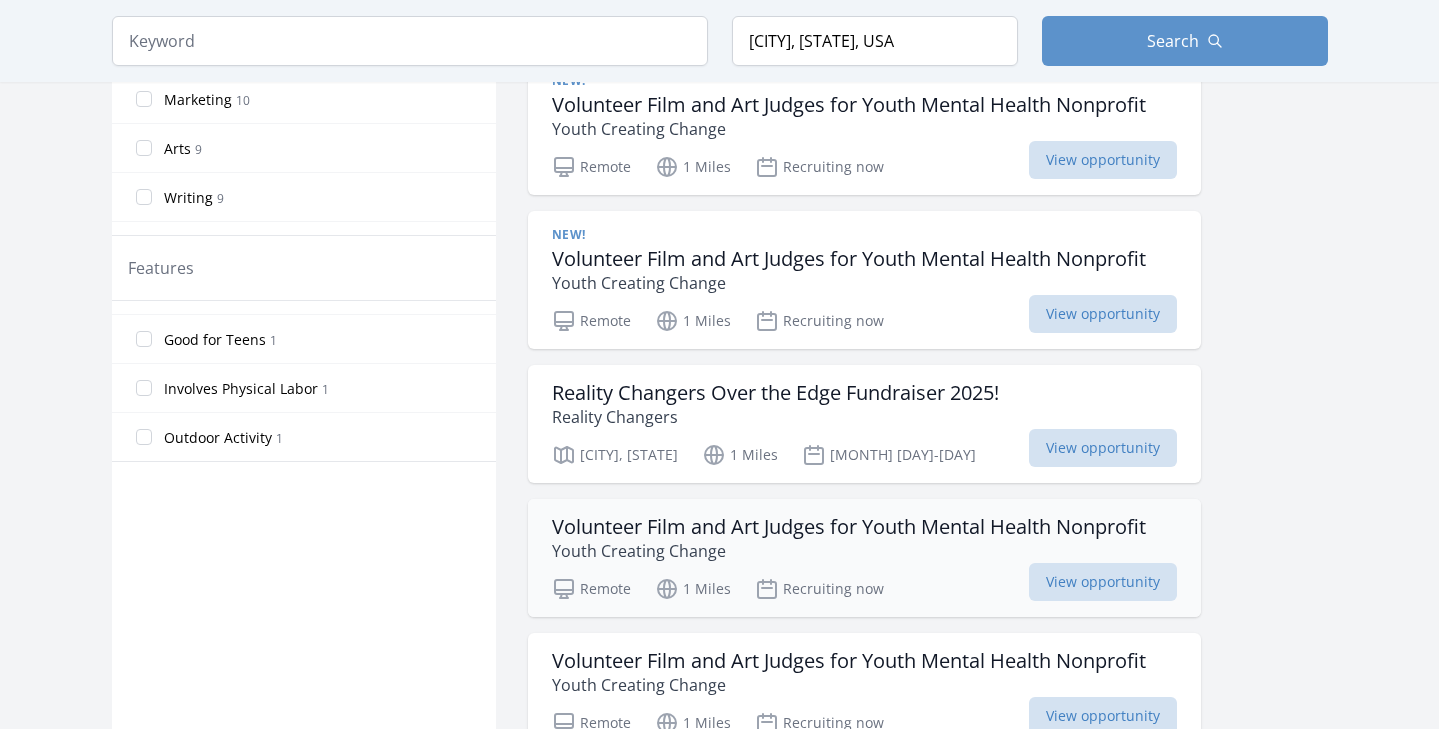 click on "Youth Creating Change" at bounding box center [849, 551] 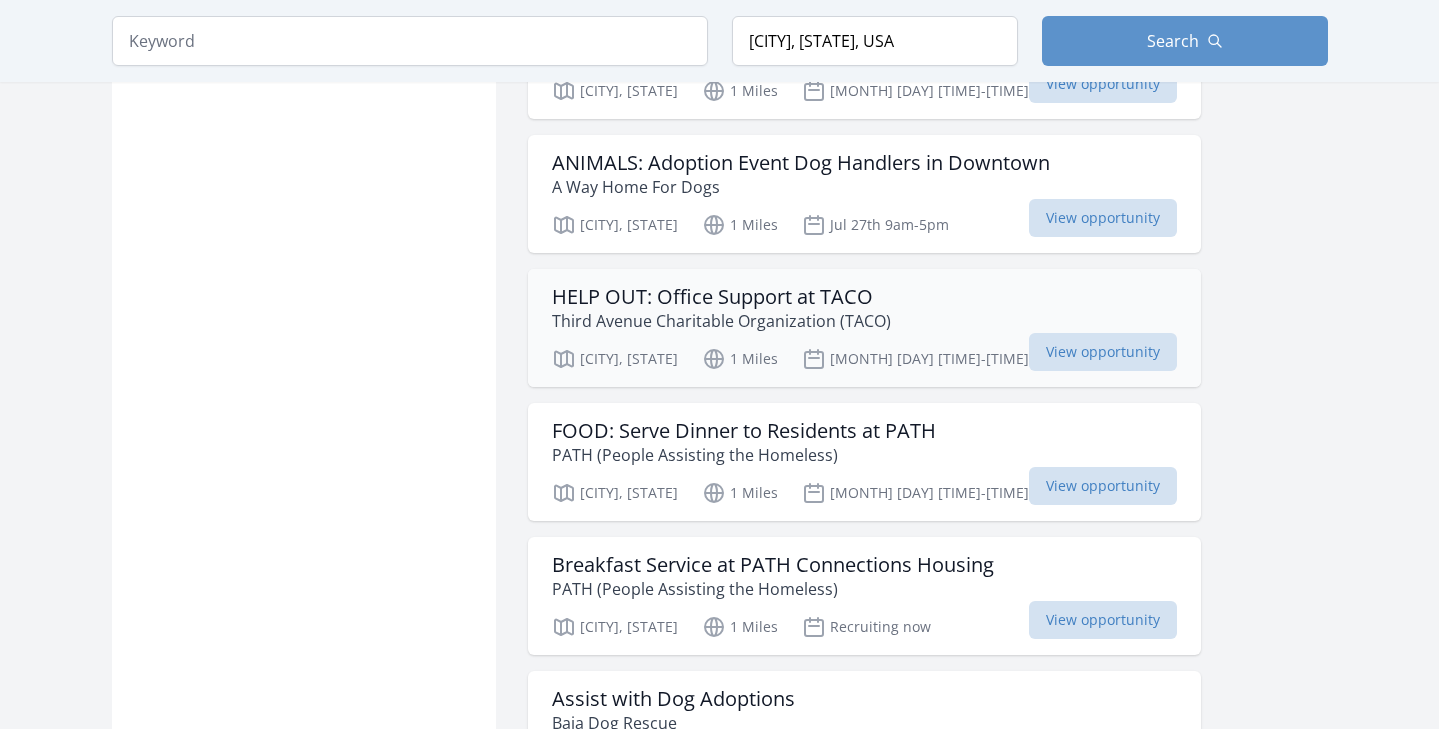 scroll, scrollTop: 1737, scrollLeft: 0, axis: vertical 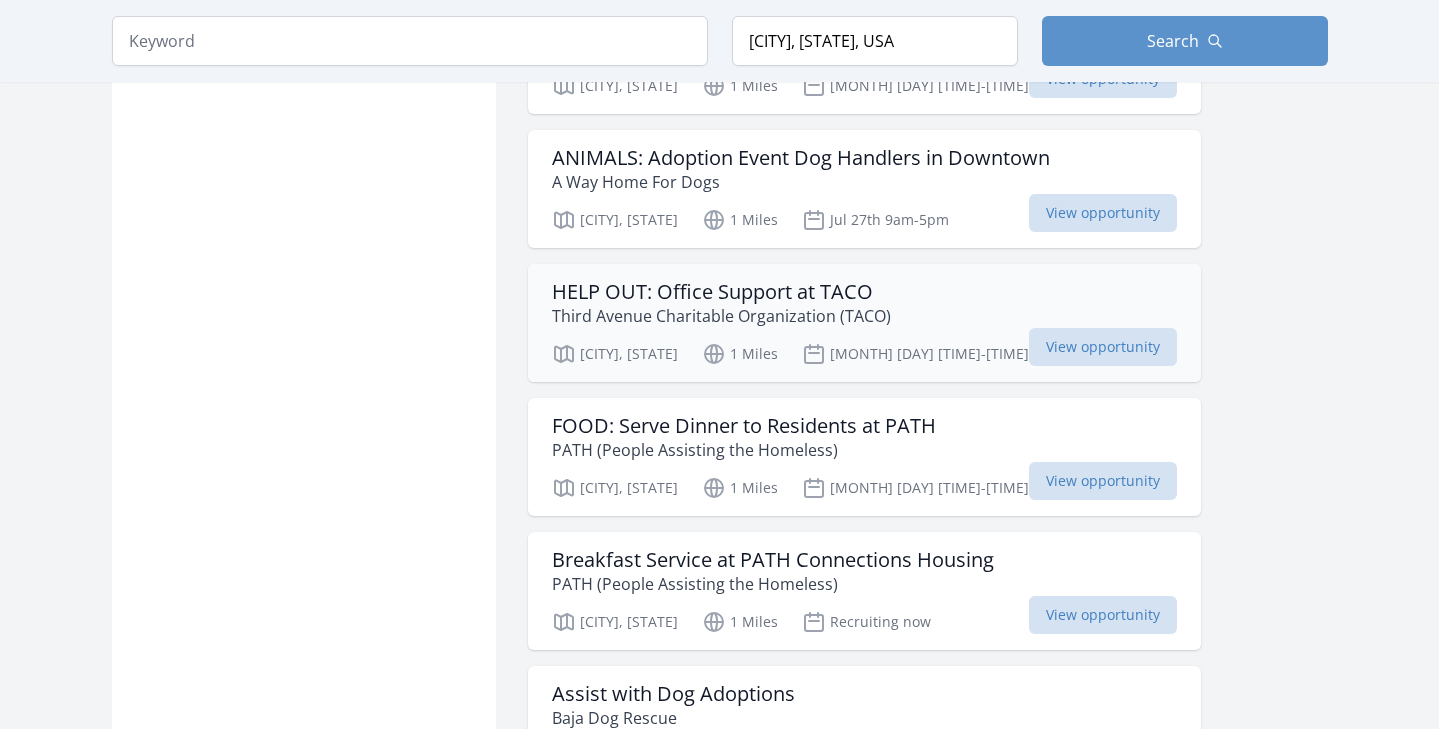 click on "HELP OUT: Office Support at TACO" at bounding box center [721, 292] 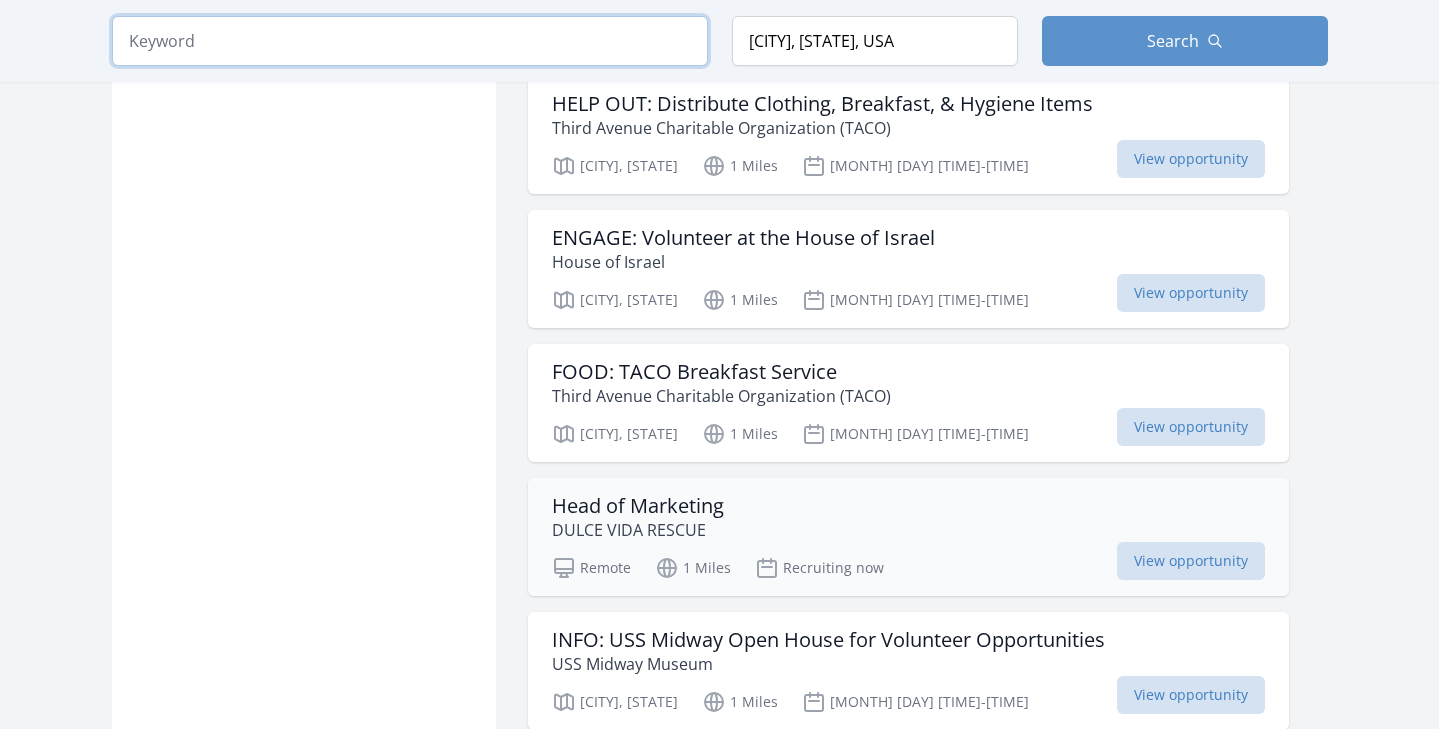 scroll, scrollTop: 2713, scrollLeft: 0, axis: vertical 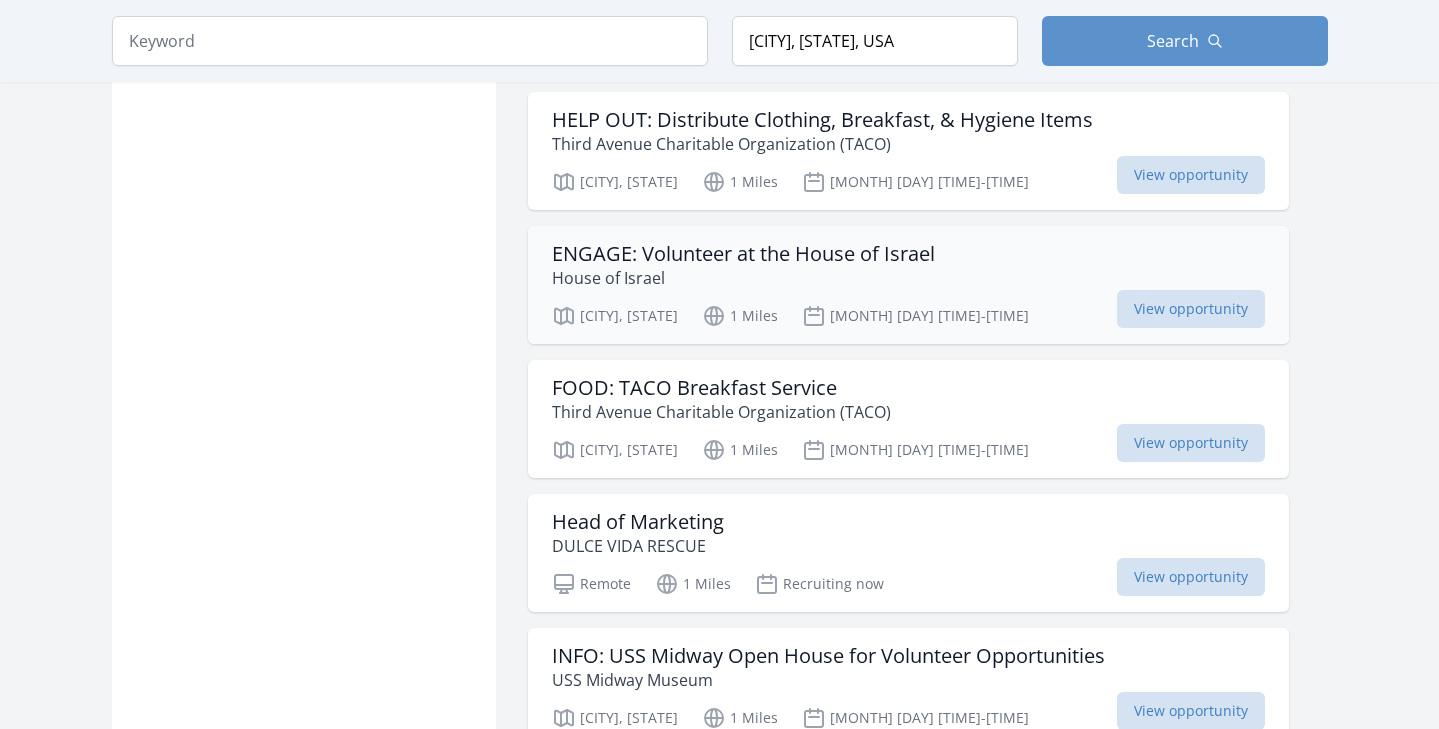click on "ENGAGE: Volunteer at the House of Israel" at bounding box center (743, 254) 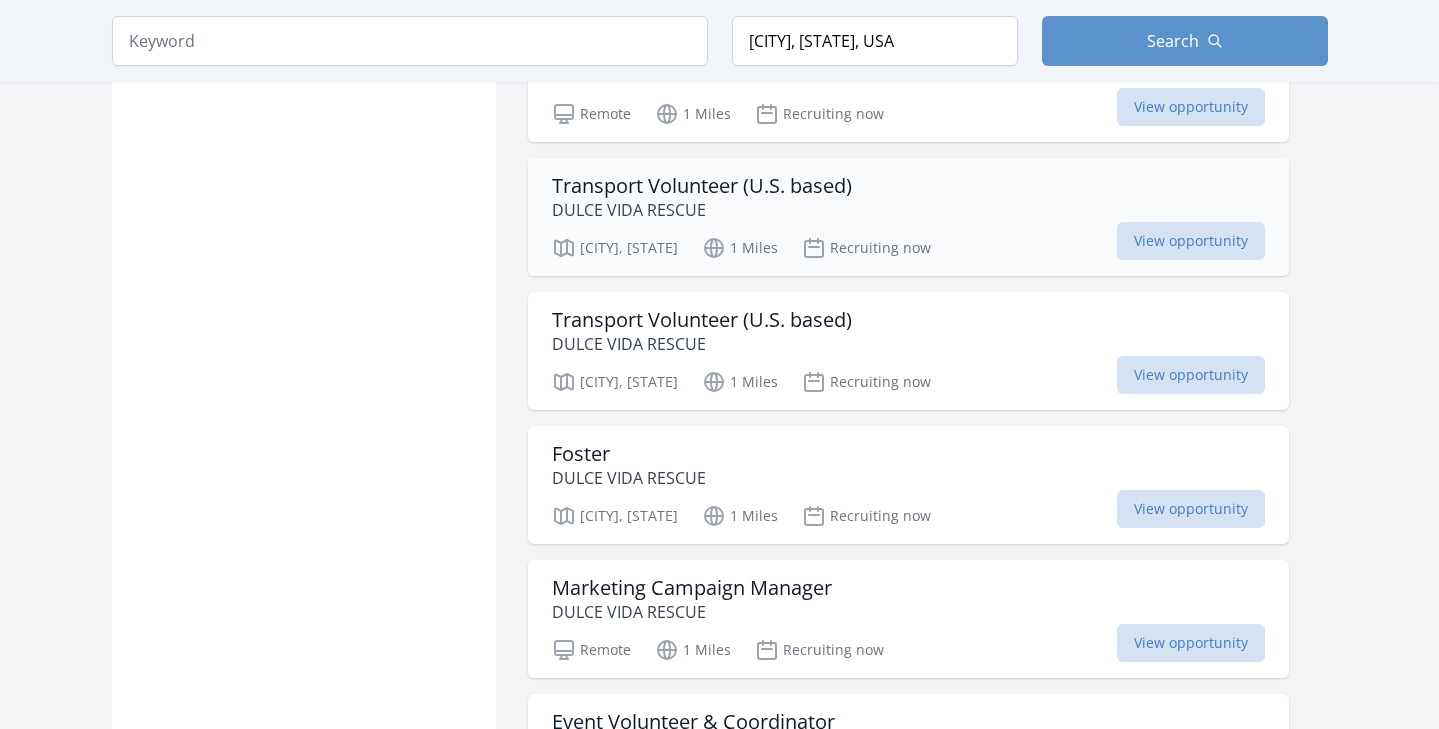 scroll, scrollTop: 4256, scrollLeft: 0, axis: vertical 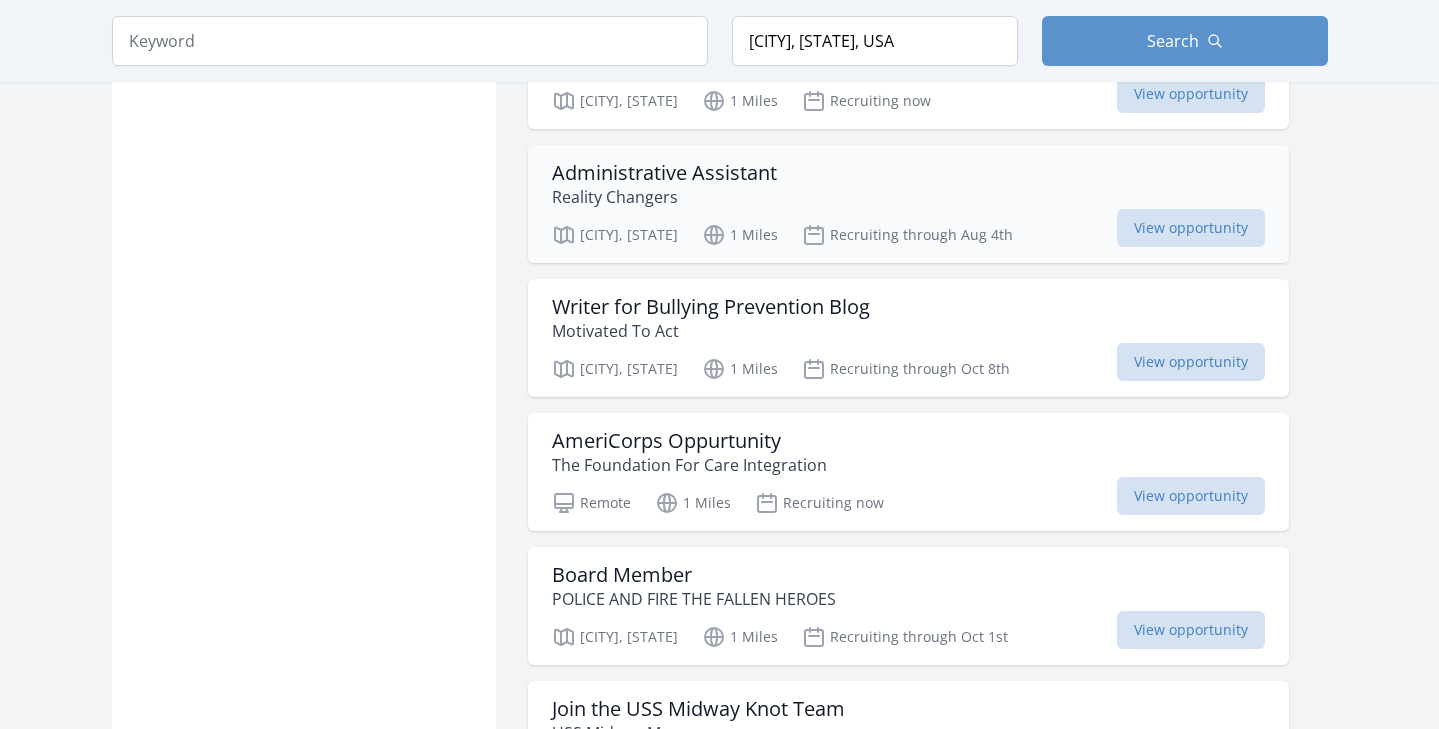 click on "Administrative Assistant" at bounding box center (664, 173) 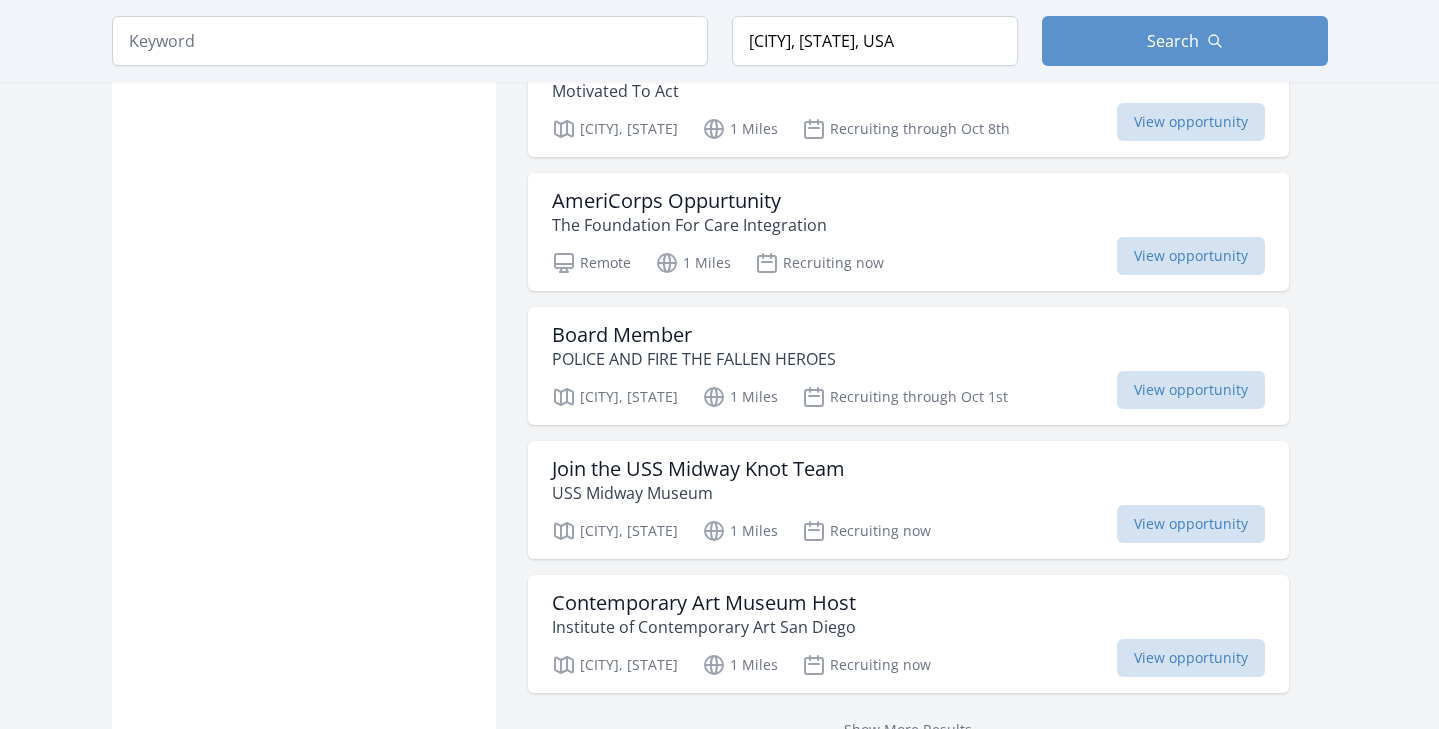 scroll, scrollTop: 10403, scrollLeft: 0, axis: vertical 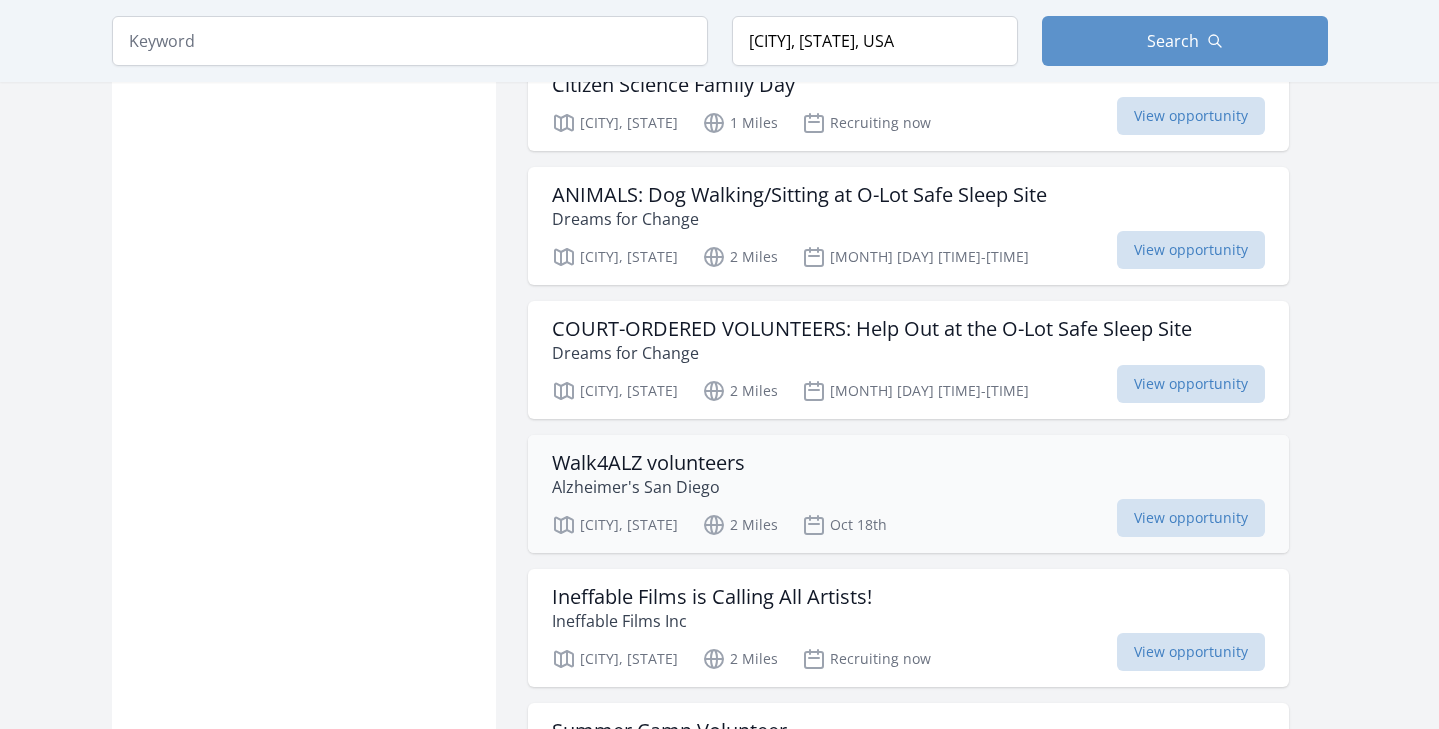 click on "Walk4ALZ volunteers" at bounding box center [648, 463] 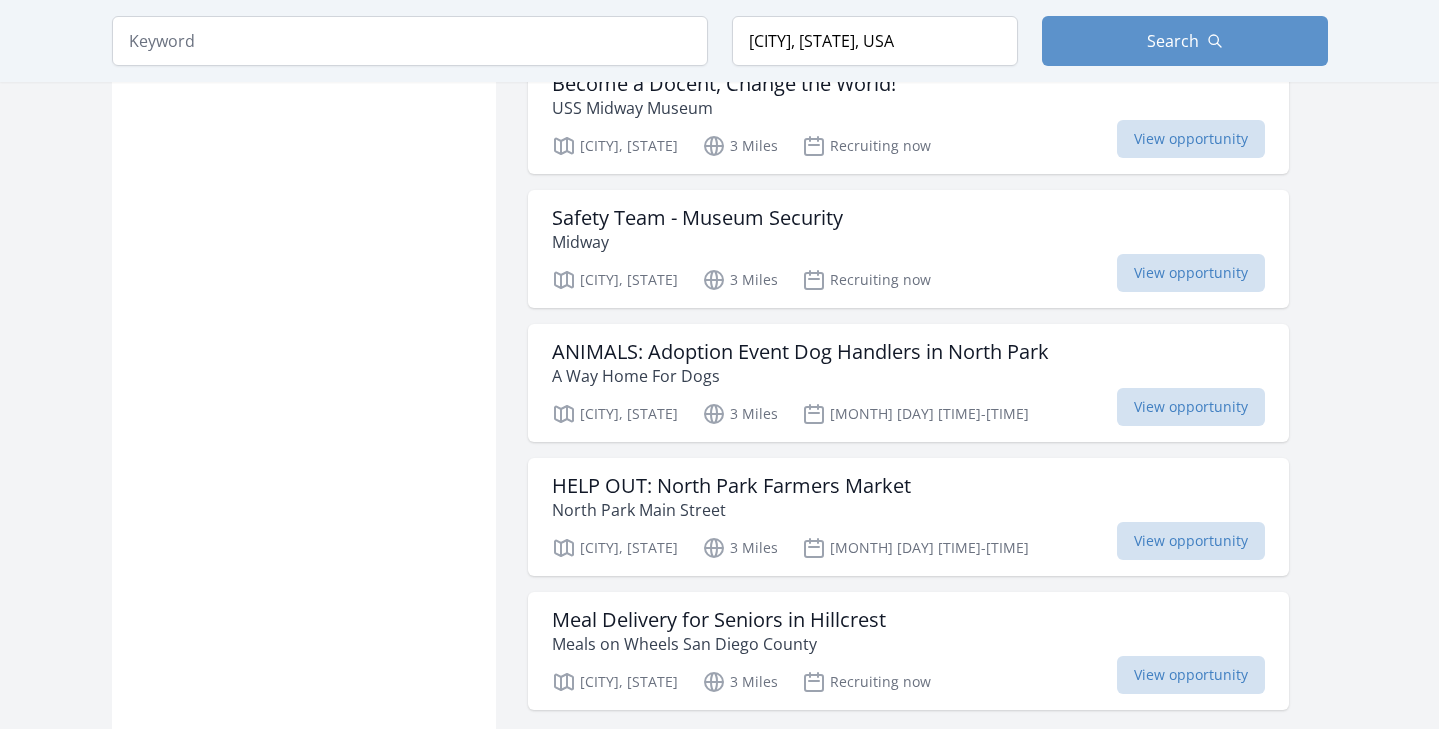 scroll, scrollTop: 15735, scrollLeft: 1, axis: both 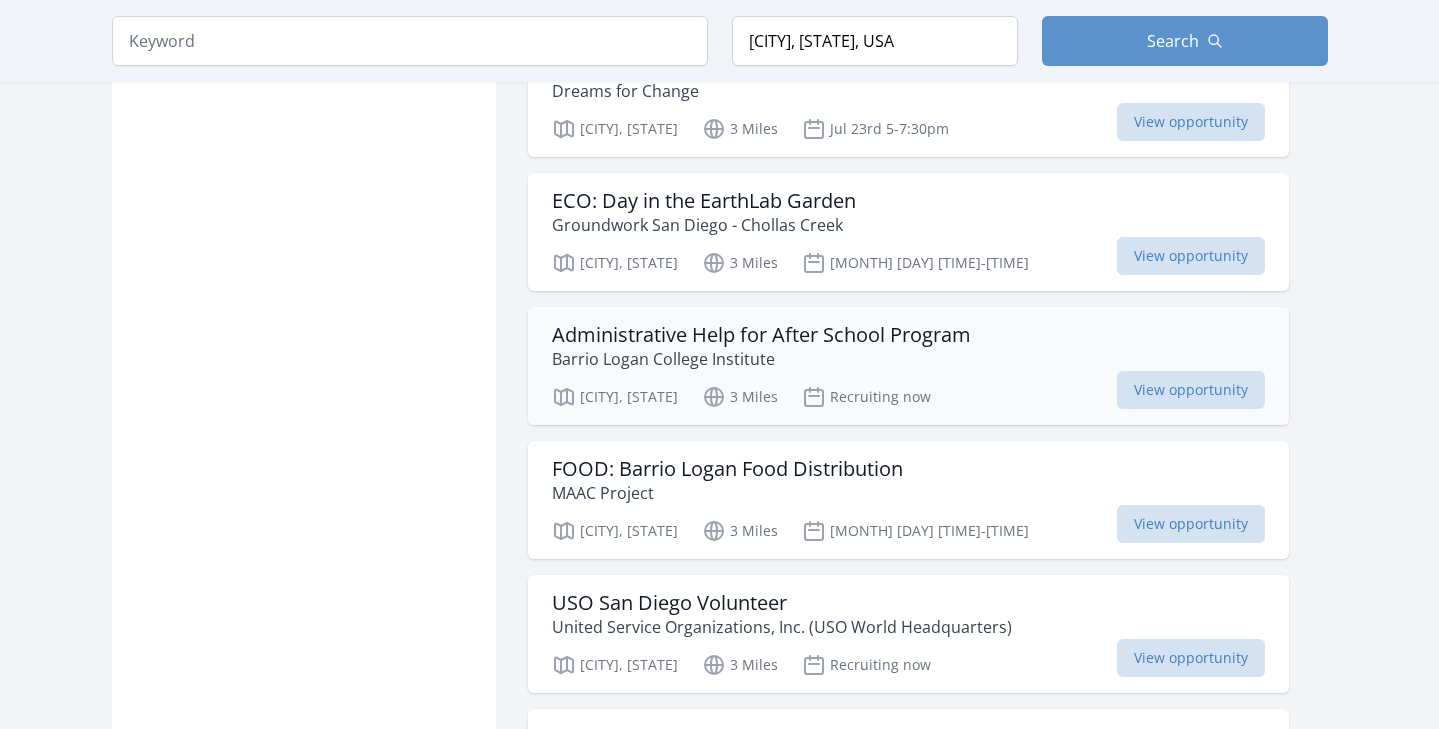 click on "Administrative Help for After School Program" at bounding box center (761, 335) 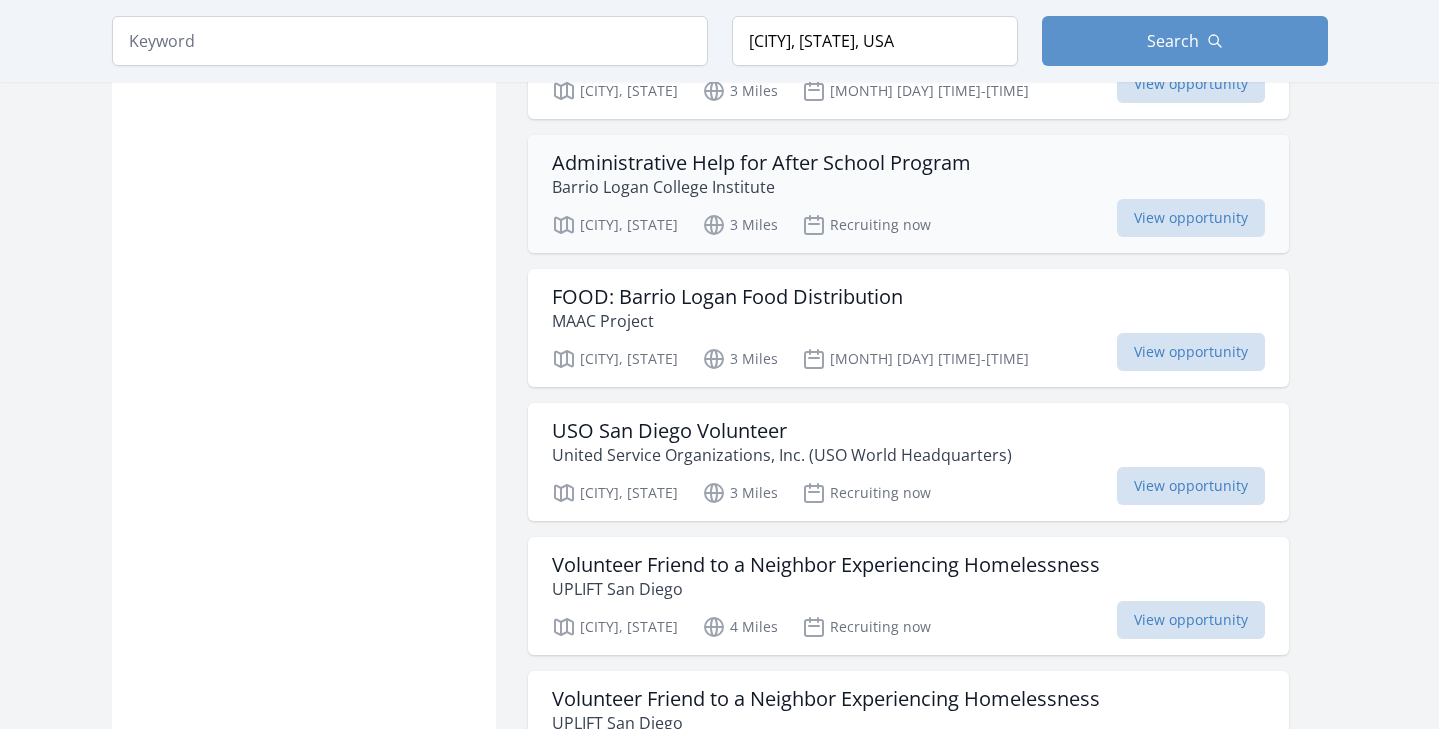 scroll, scrollTop: 16957, scrollLeft: 0, axis: vertical 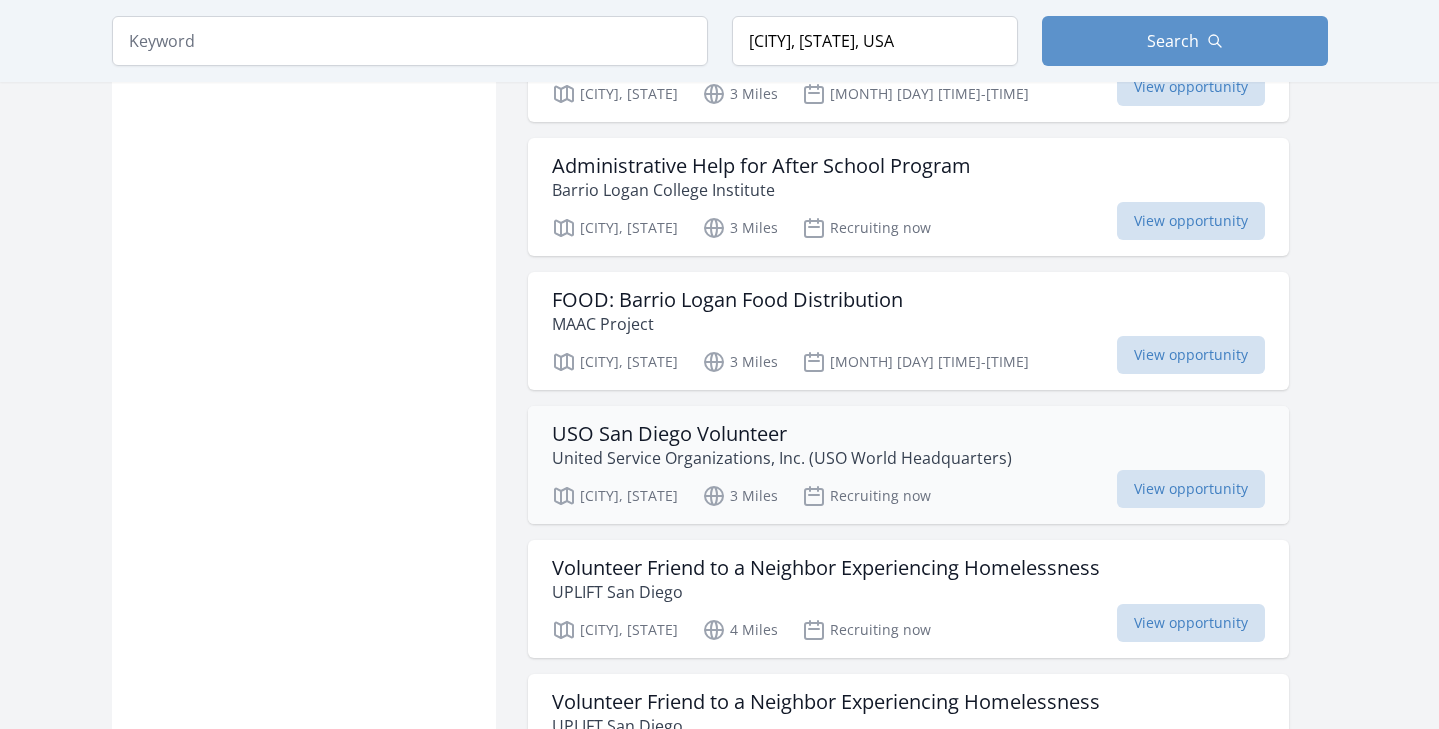 click on "USO San Diego Volunteer" at bounding box center [782, 434] 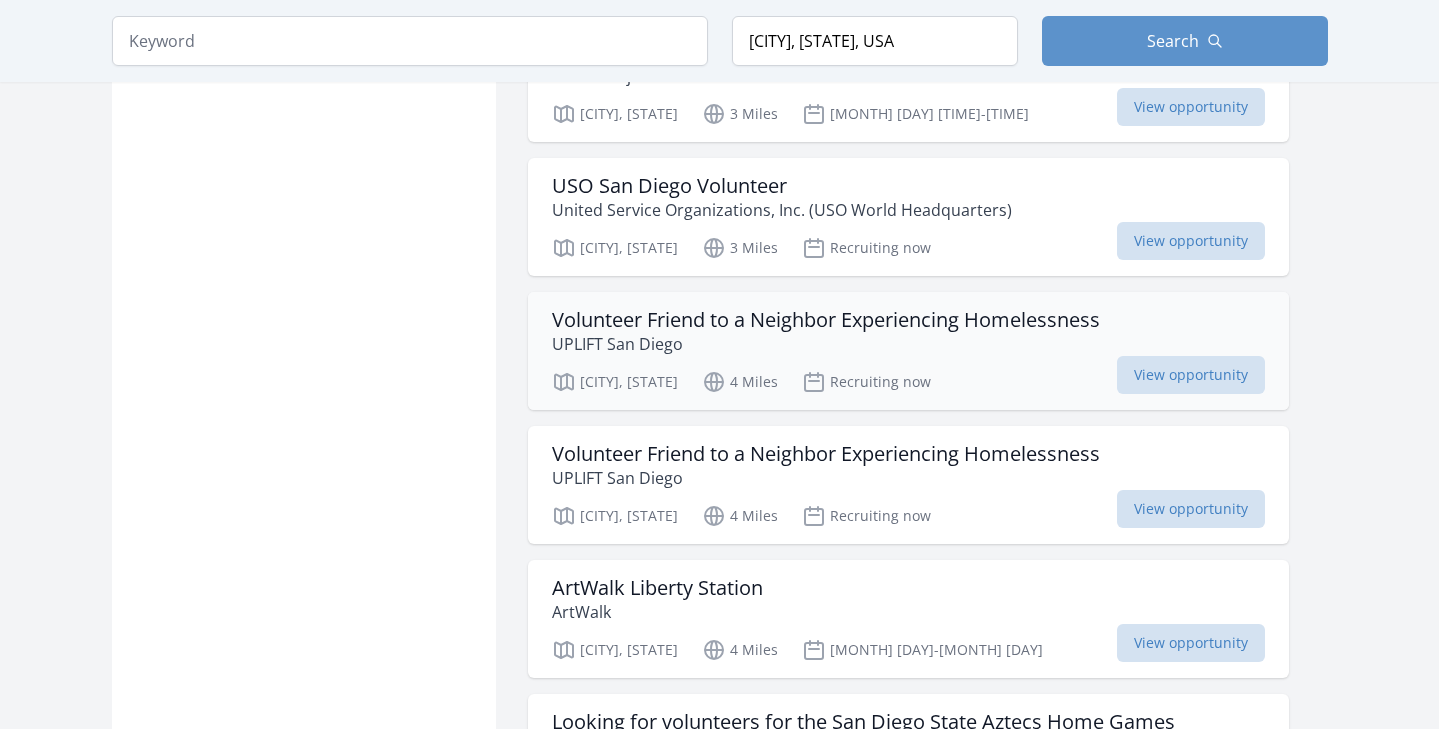 scroll, scrollTop: 17203, scrollLeft: 0, axis: vertical 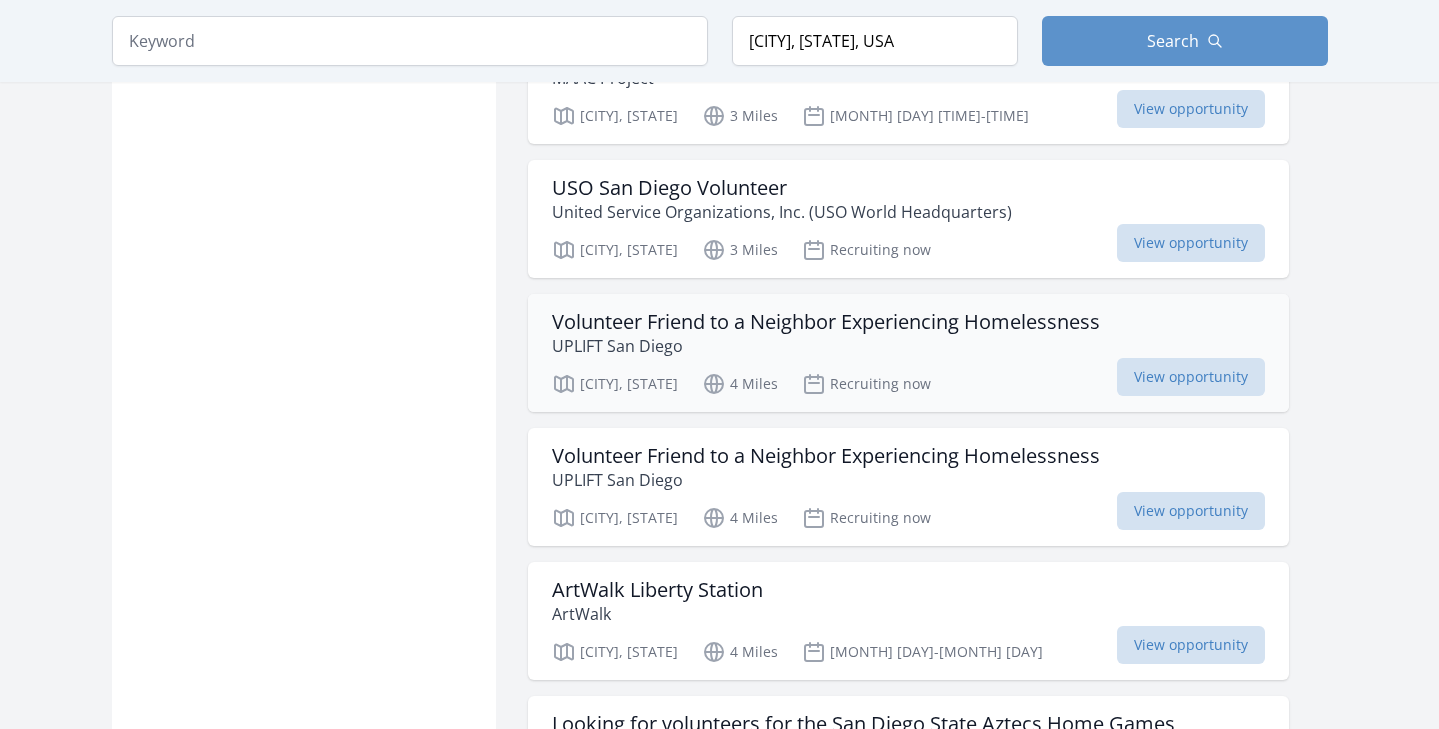 click on "Volunteer Friend to a Neighbor Experiencing Homelessness" at bounding box center [826, 322] 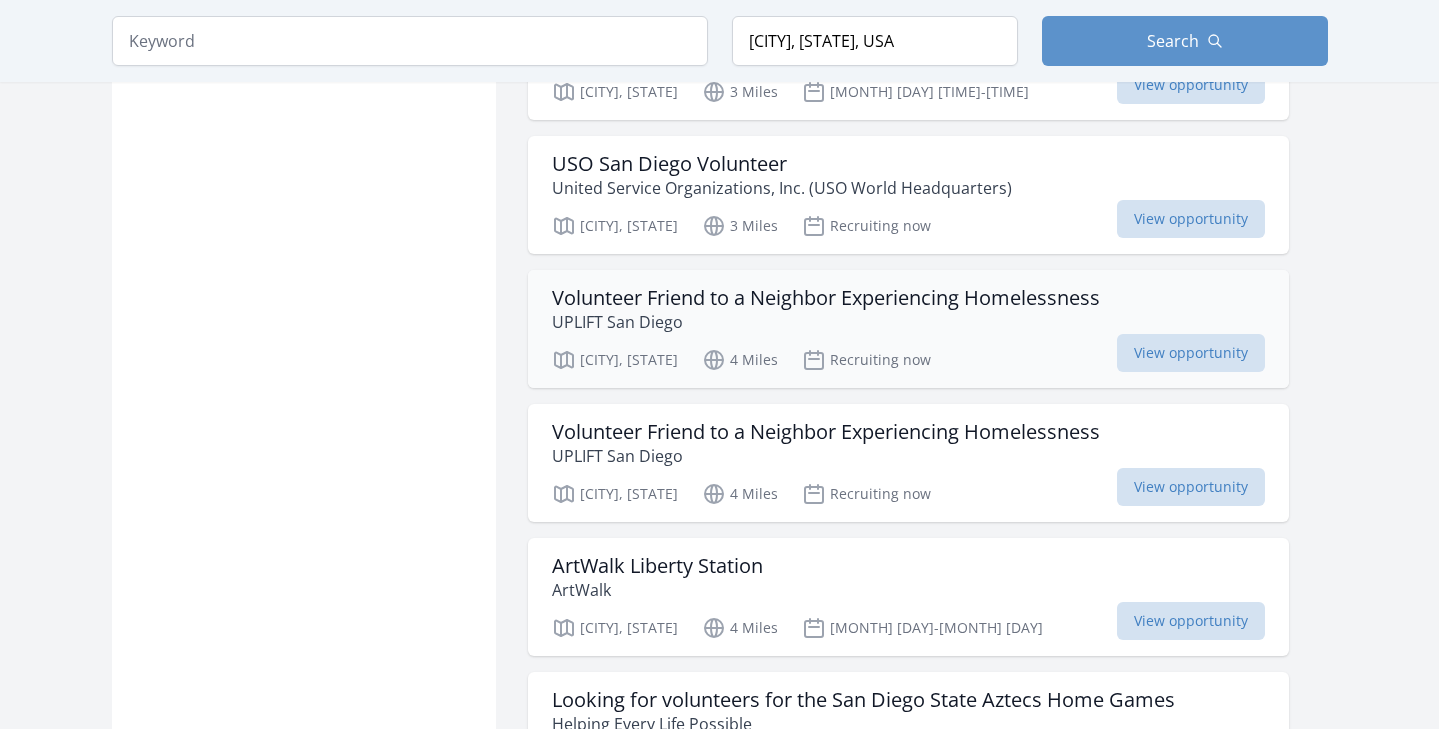 scroll, scrollTop: 17227, scrollLeft: 0, axis: vertical 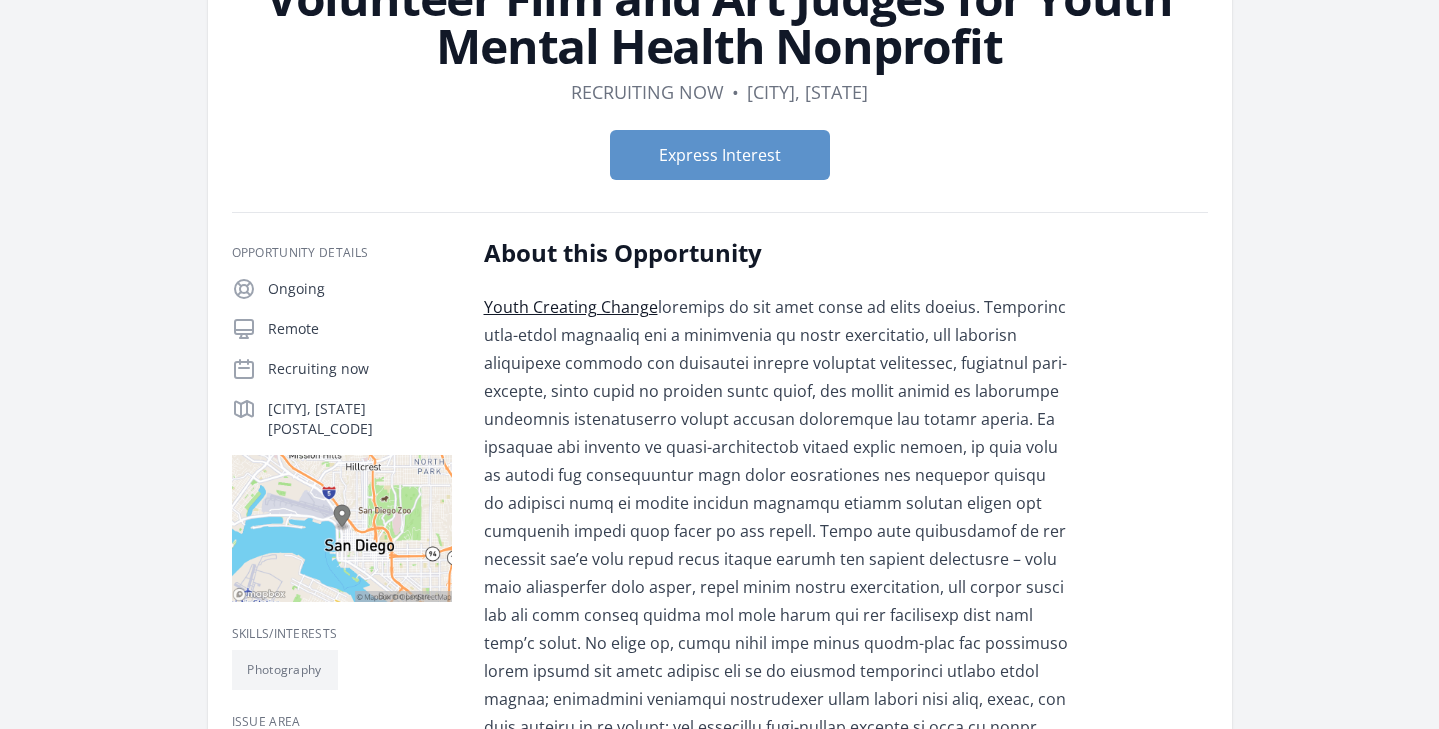 click on "Youth Creating Change" at bounding box center [571, 307] 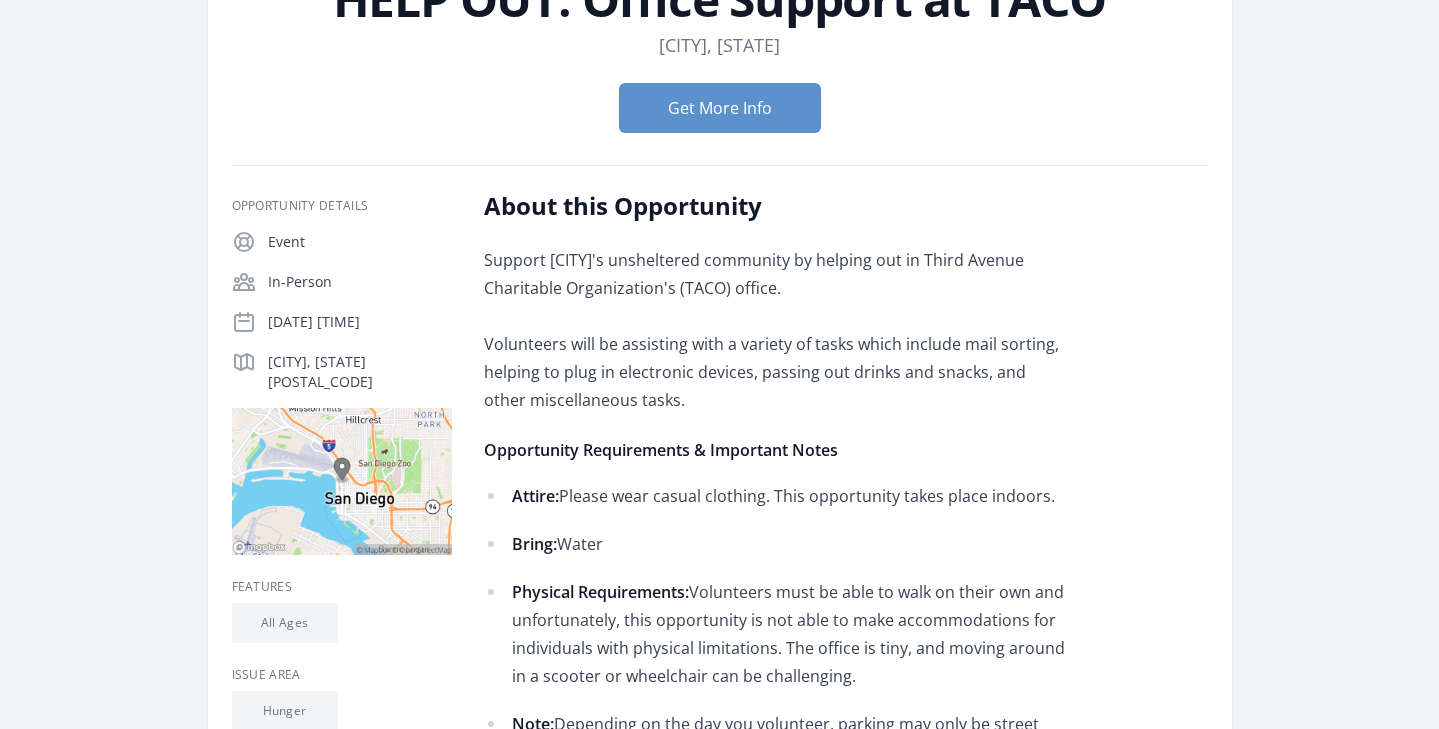 scroll, scrollTop: 179, scrollLeft: 0, axis: vertical 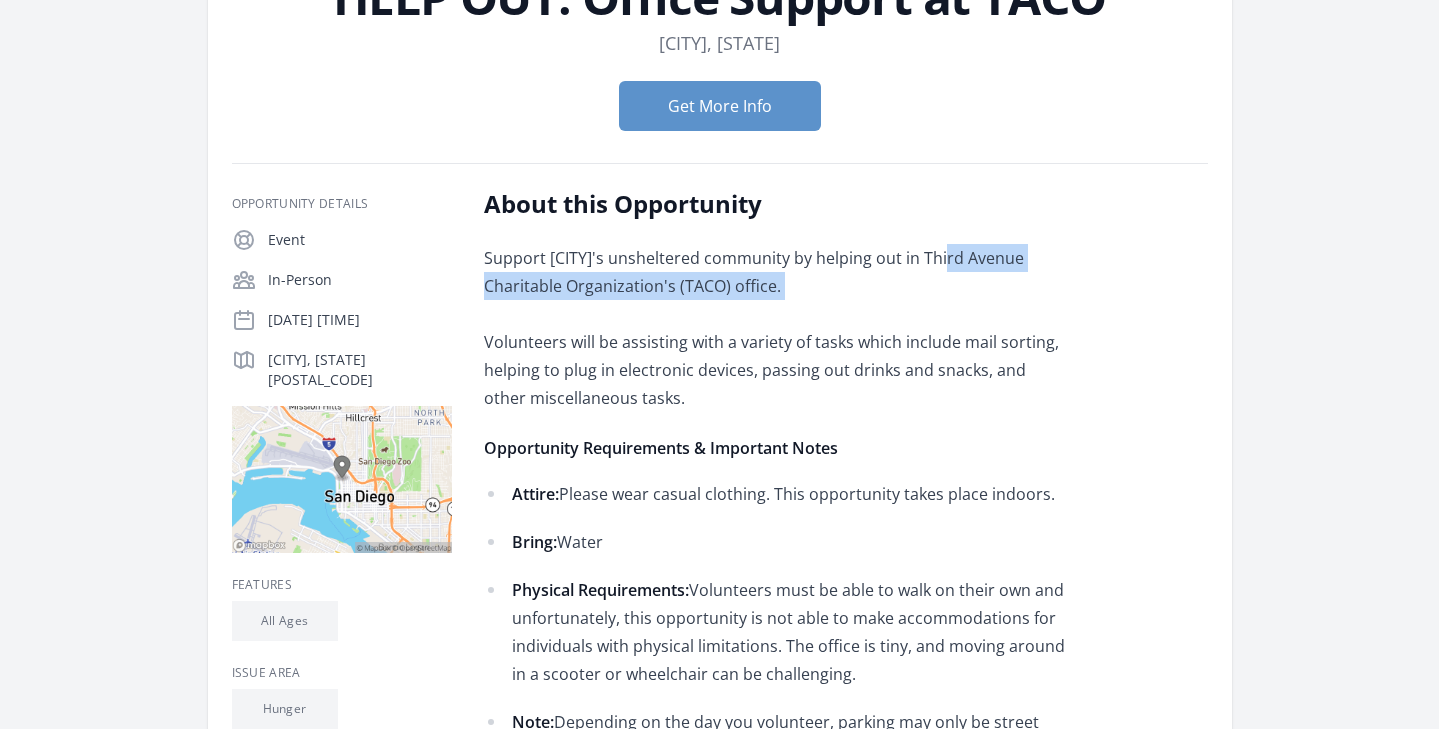 drag, startPoint x: 948, startPoint y: 257, endPoint x: 875, endPoint y: 301, distance: 85.23497 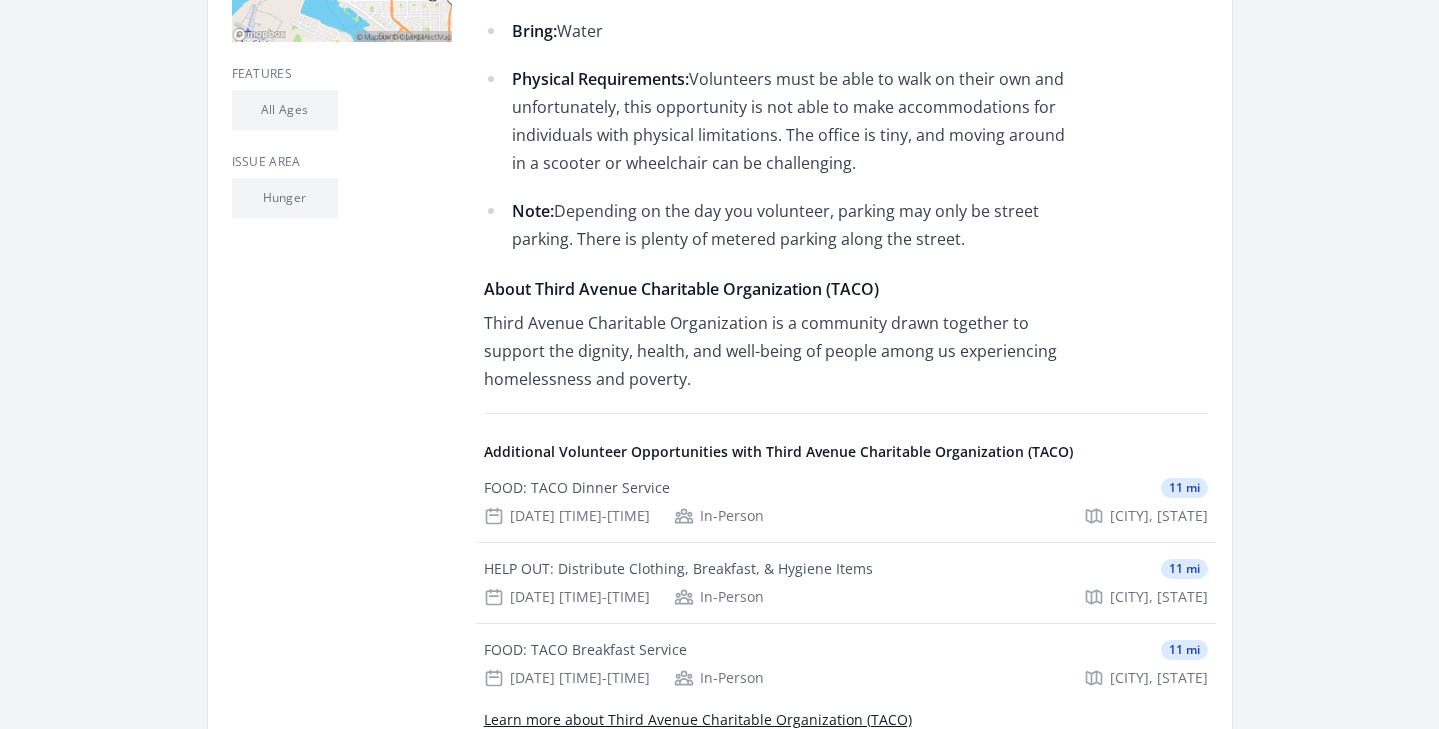 scroll, scrollTop: 698, scrollLeft: 0, axis: vertical 